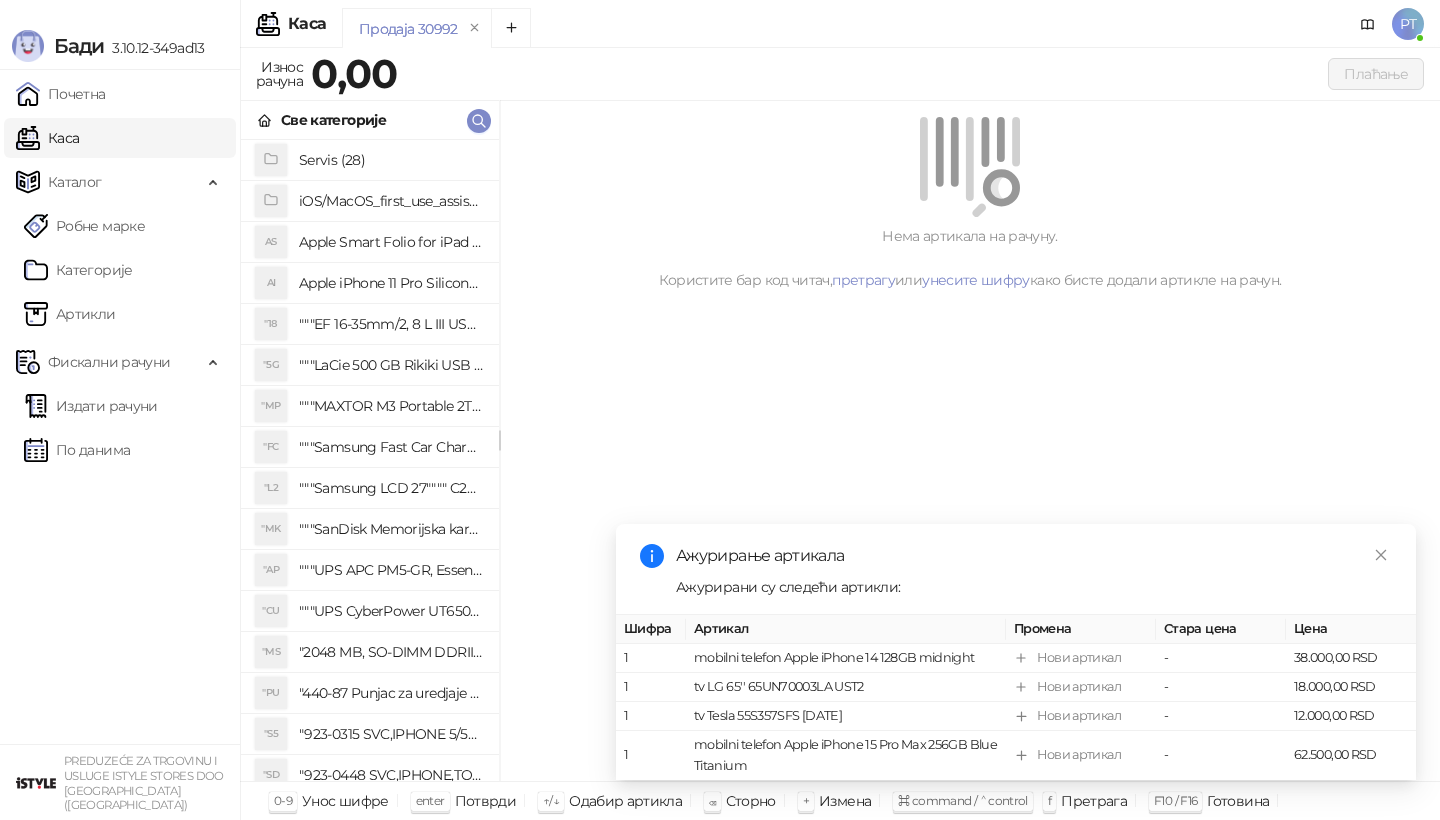 scroll, scrollTop: 0, scrollLeft: 0, axis: both 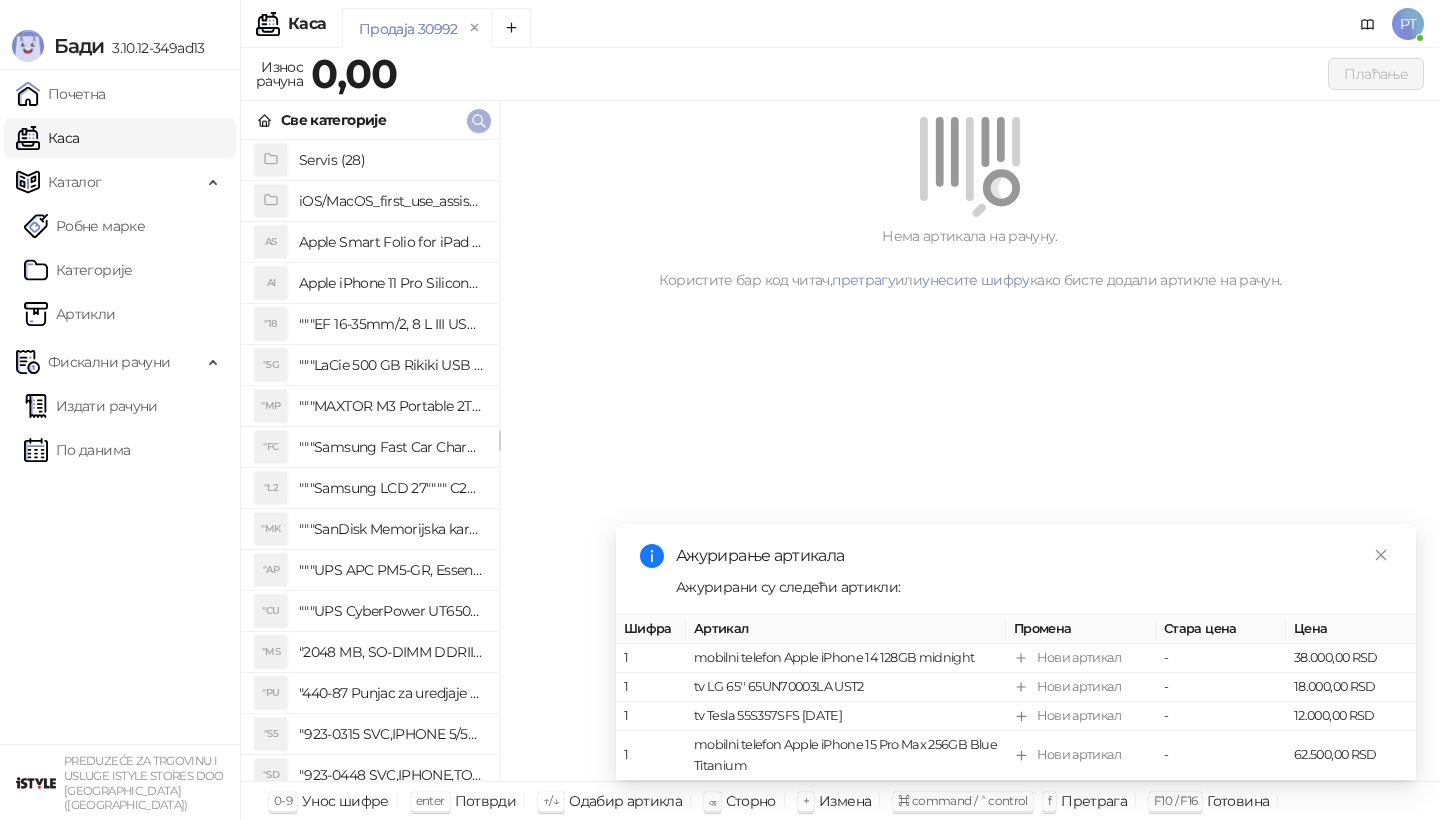 type 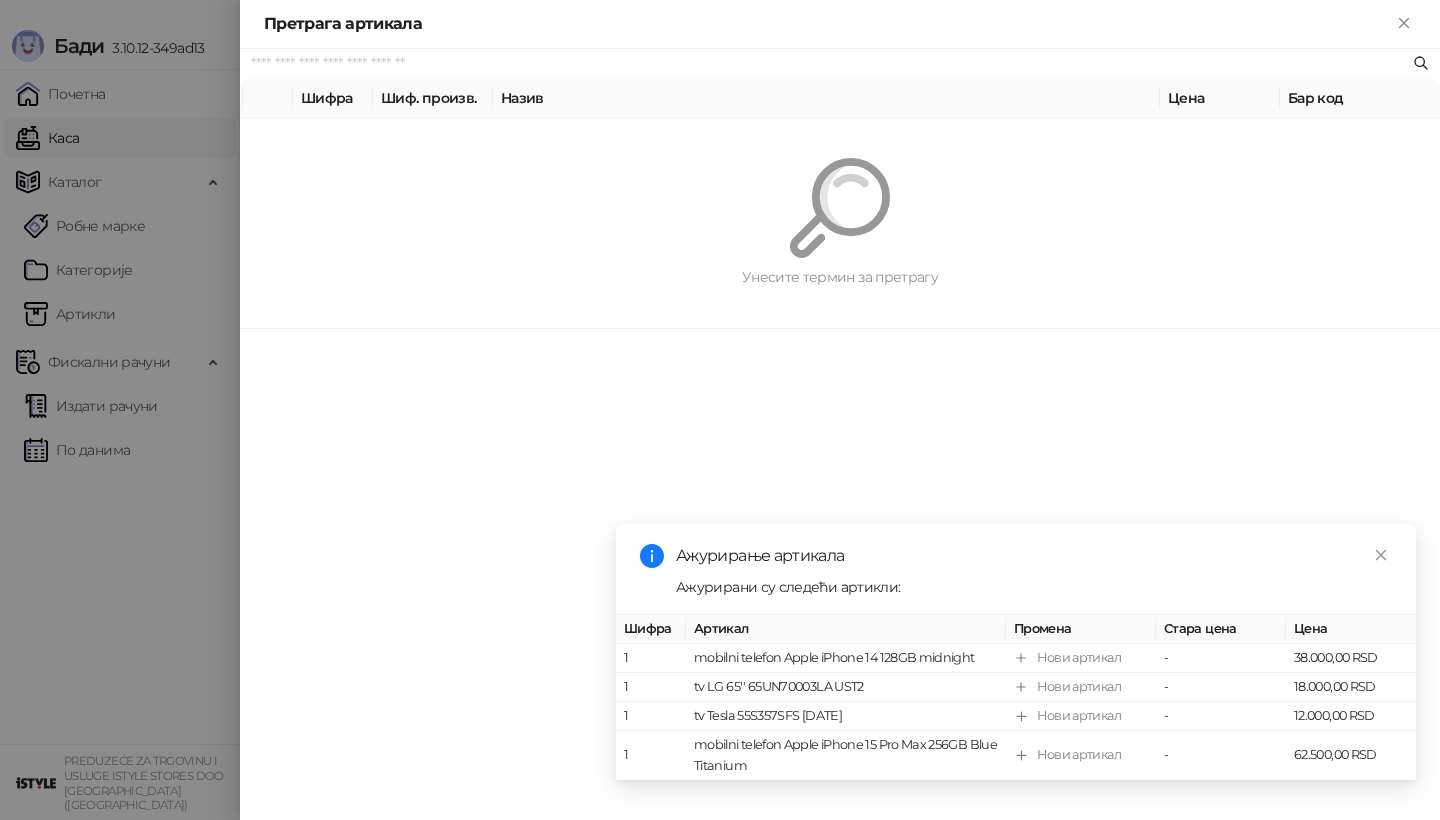paste on "*********" 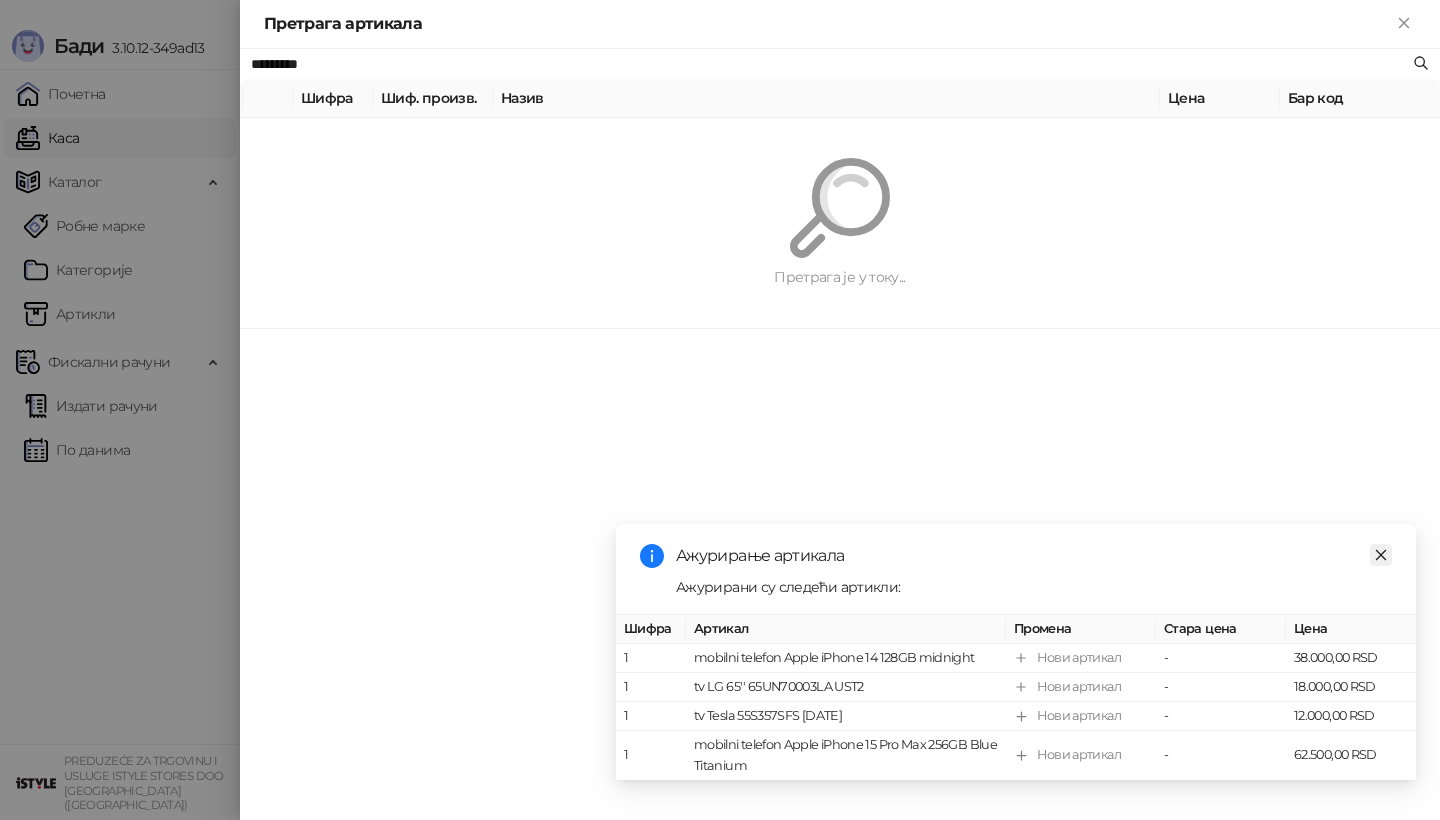 type on "*********" 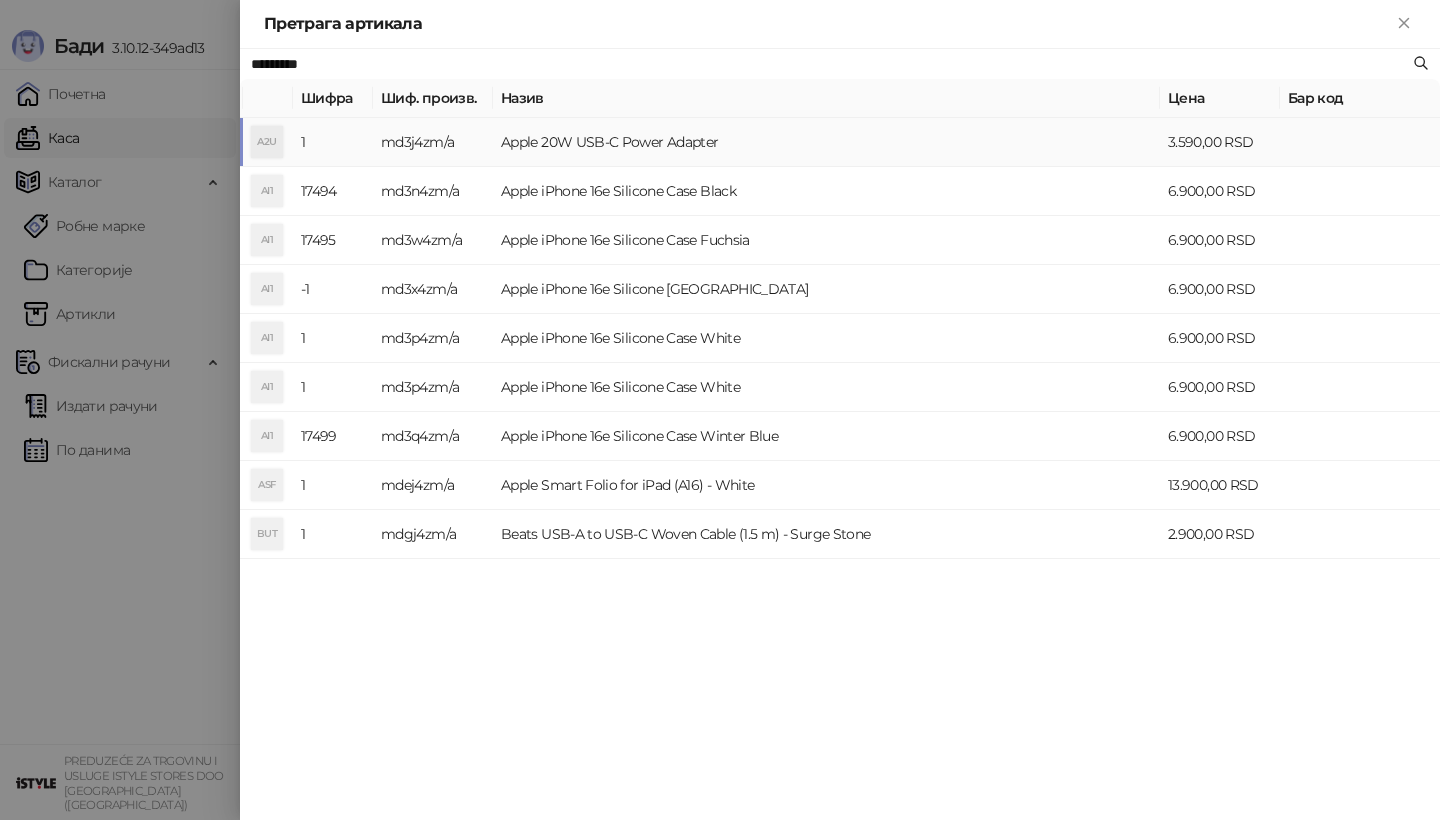 click on "Apple 20W USB-C Power Adapter" at bounding box center (826, 142) 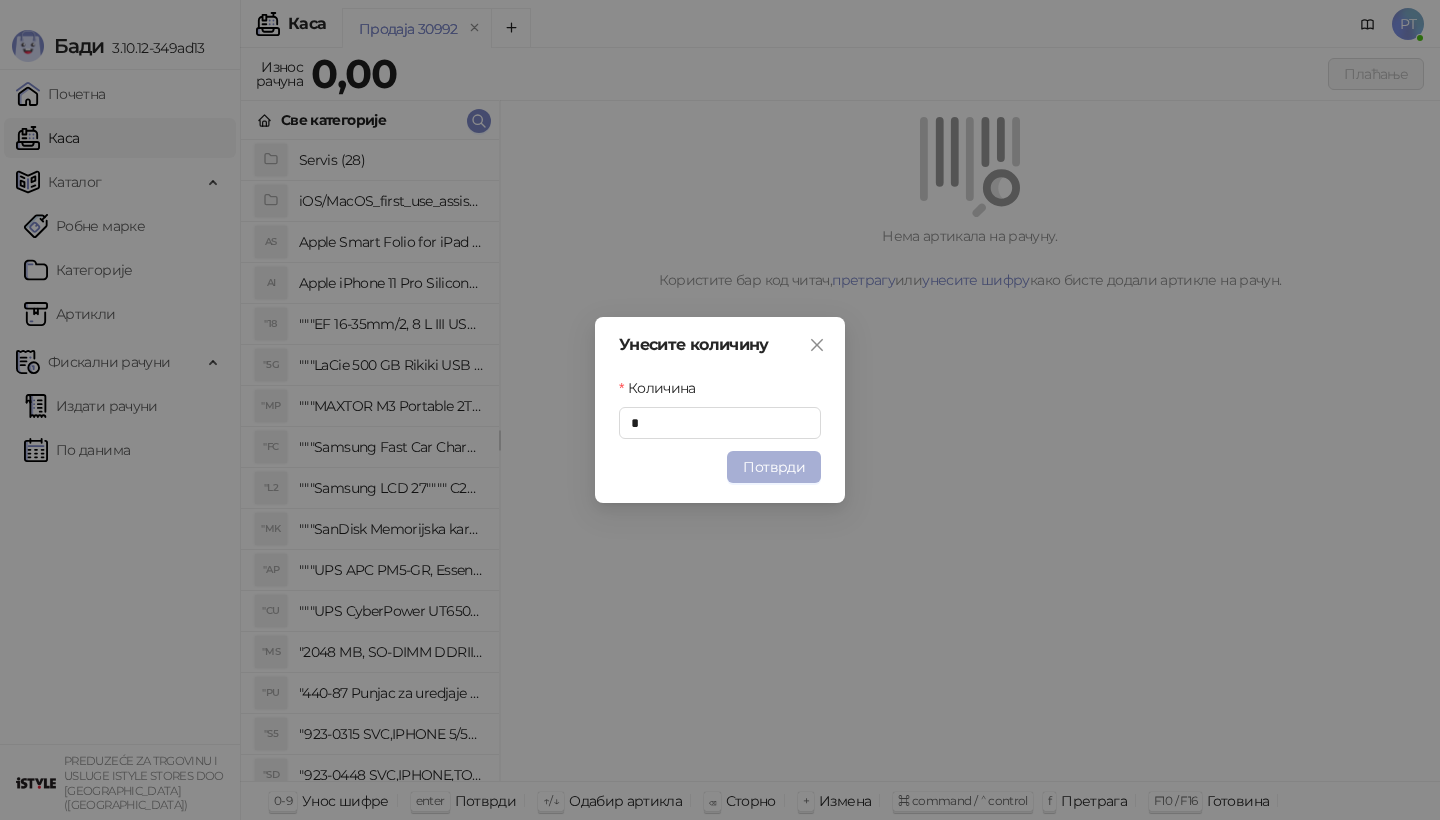 click on "Потврди" at bounding box center [774, 467] 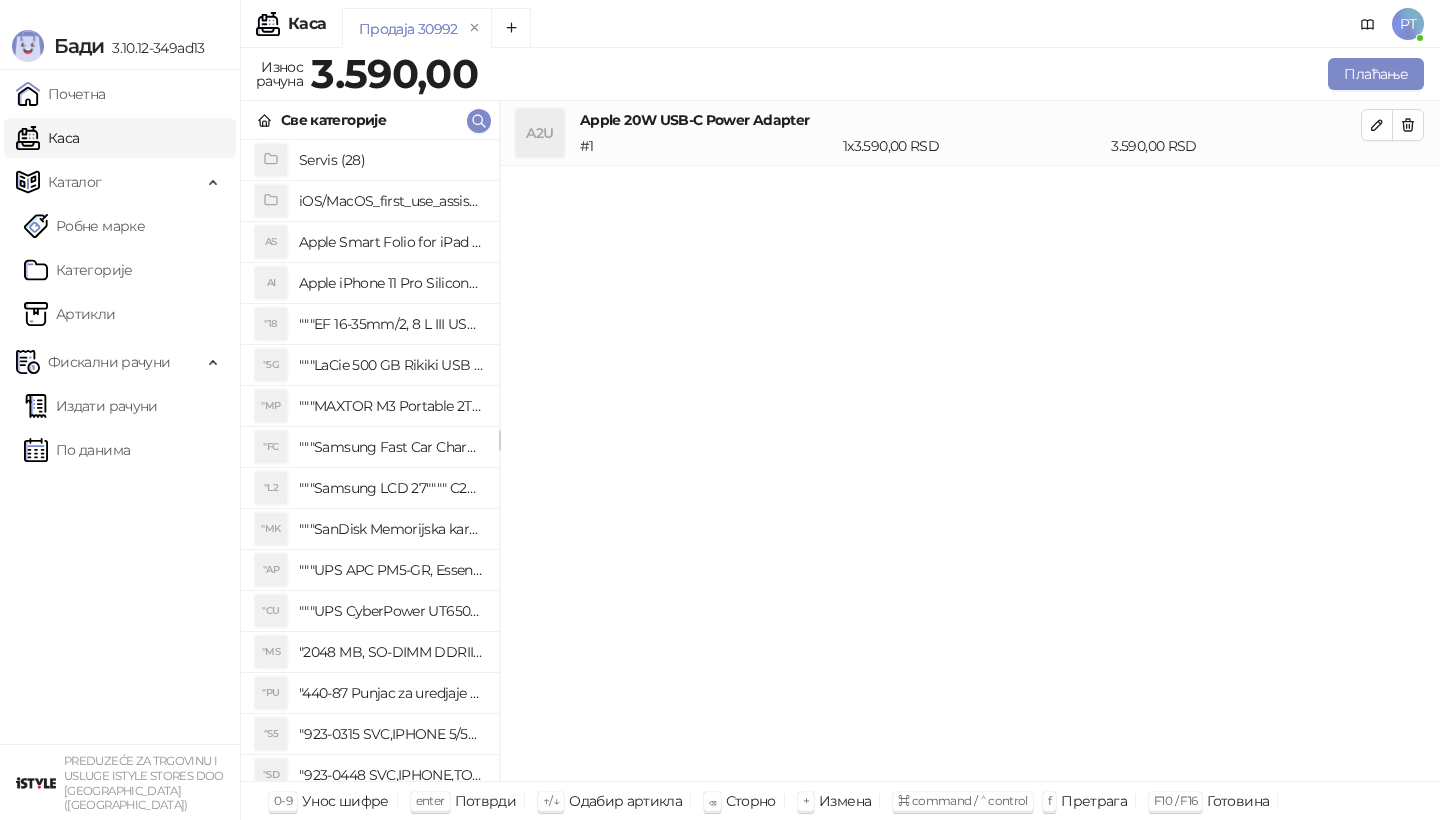 click on "Унесите количину Количина * Потврди" at bounding box center (720, 410) 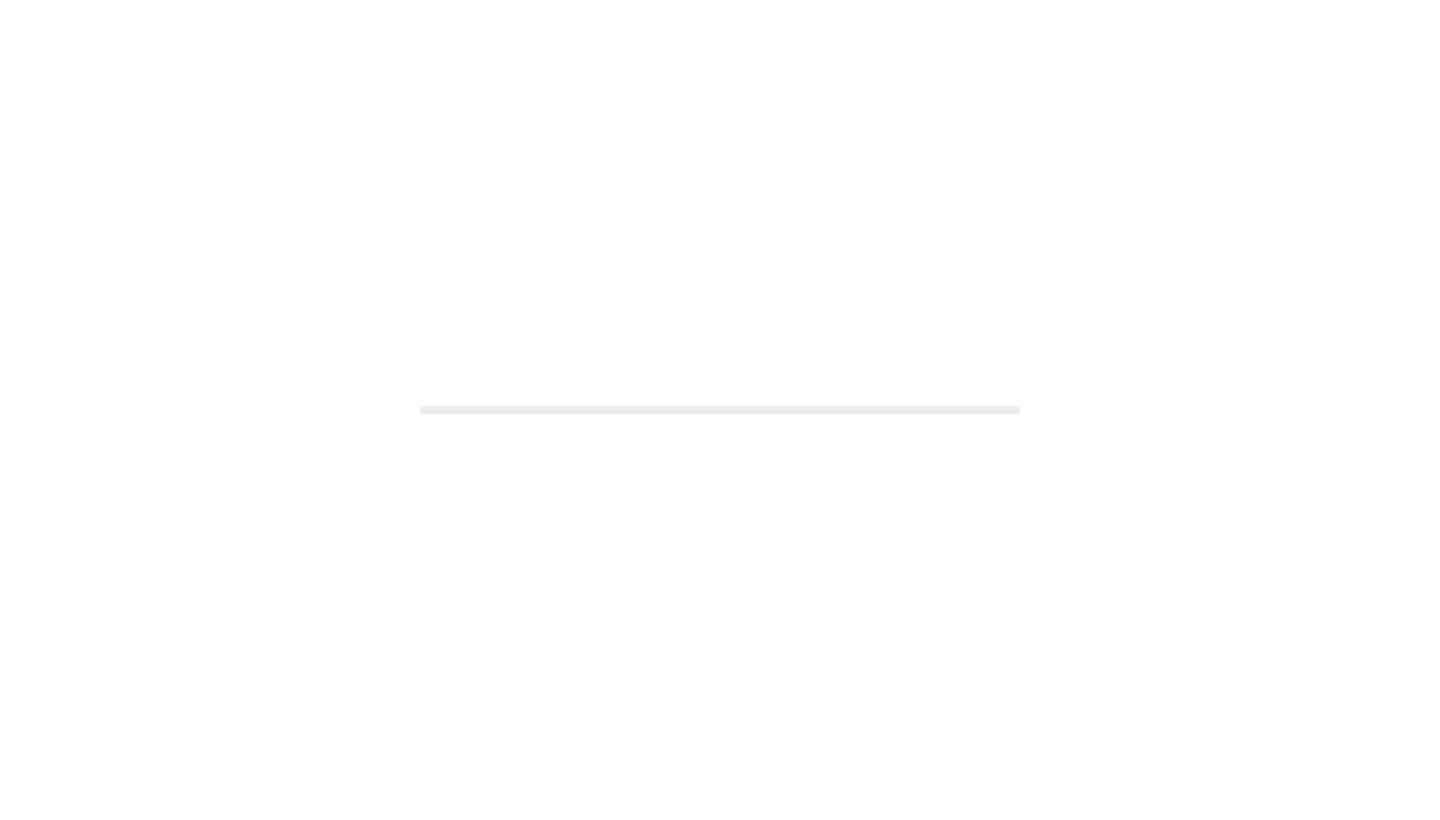 scroll, scrollTop: 0, scrollLeft: 0, axis: both 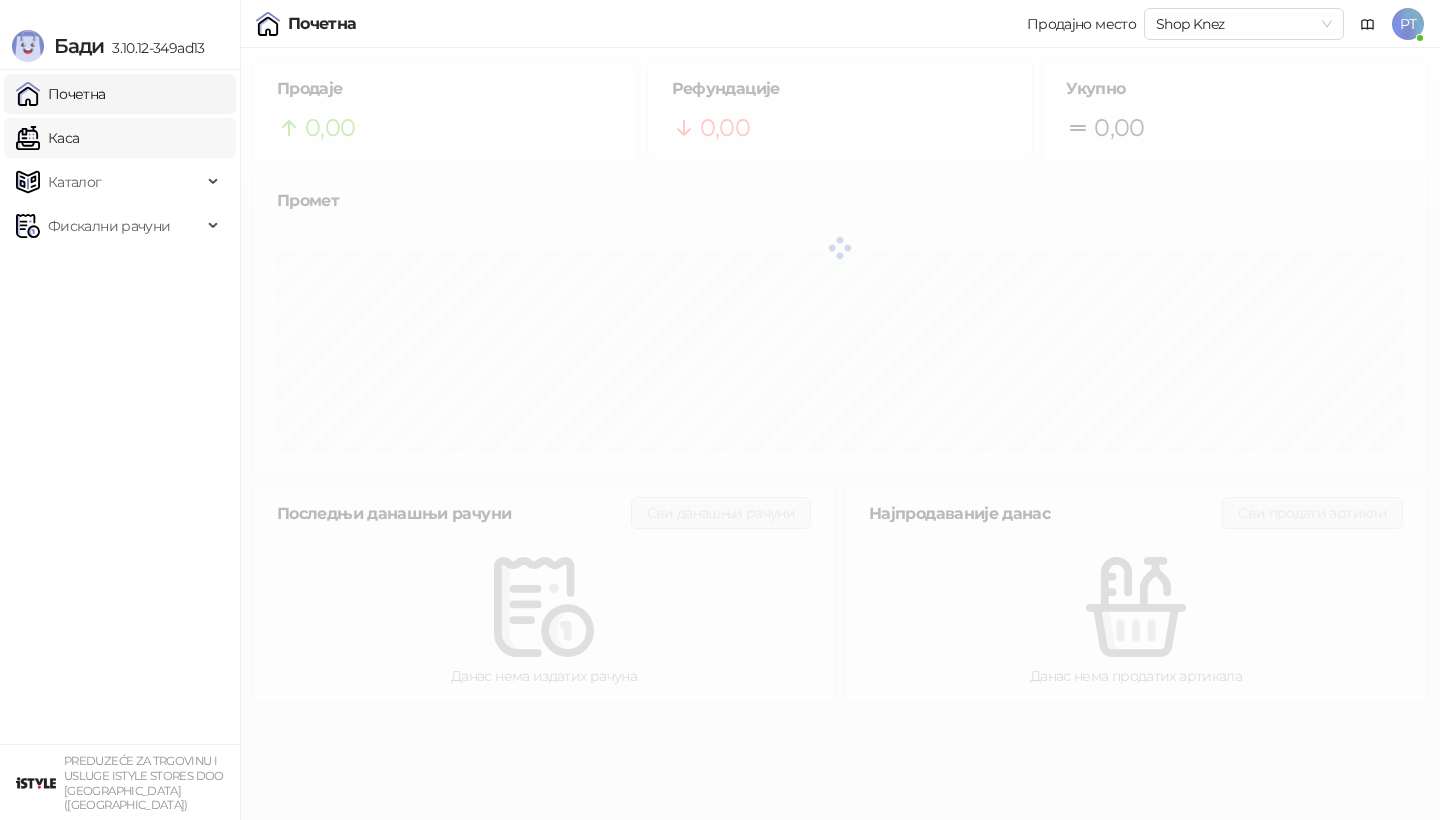 click on "Каса" at bounding box center [47, 138] 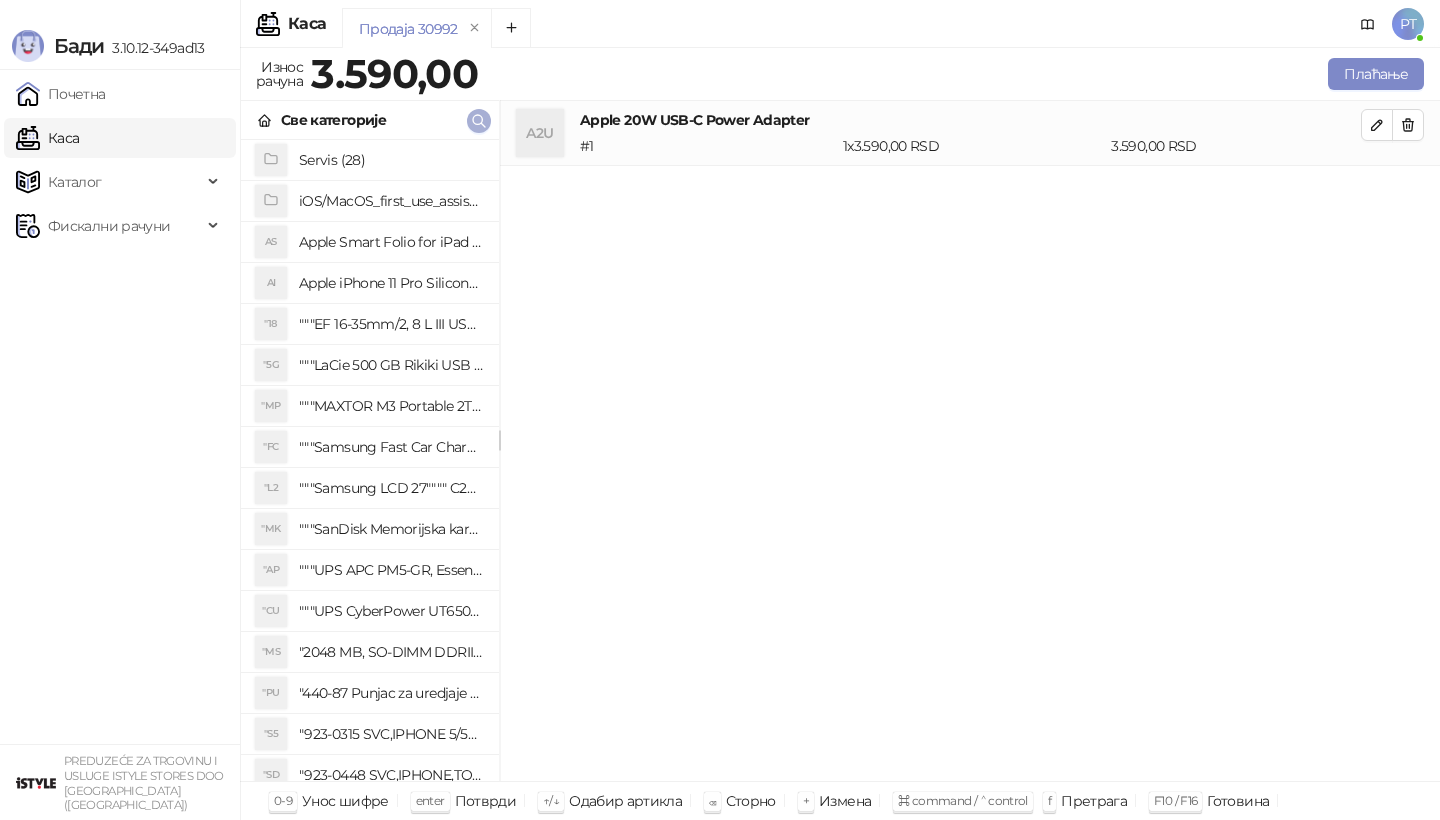 type 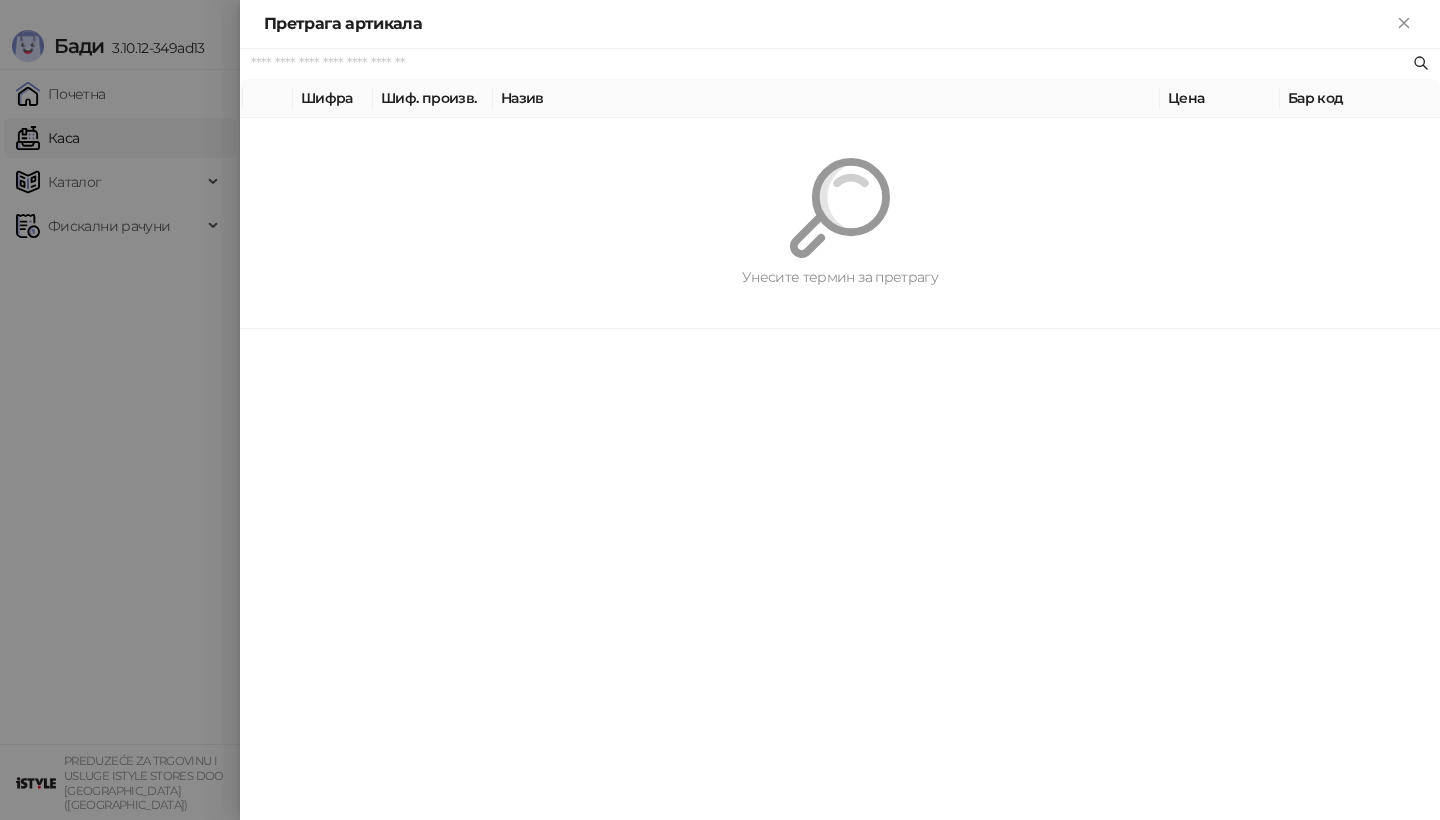 paste on "**********" 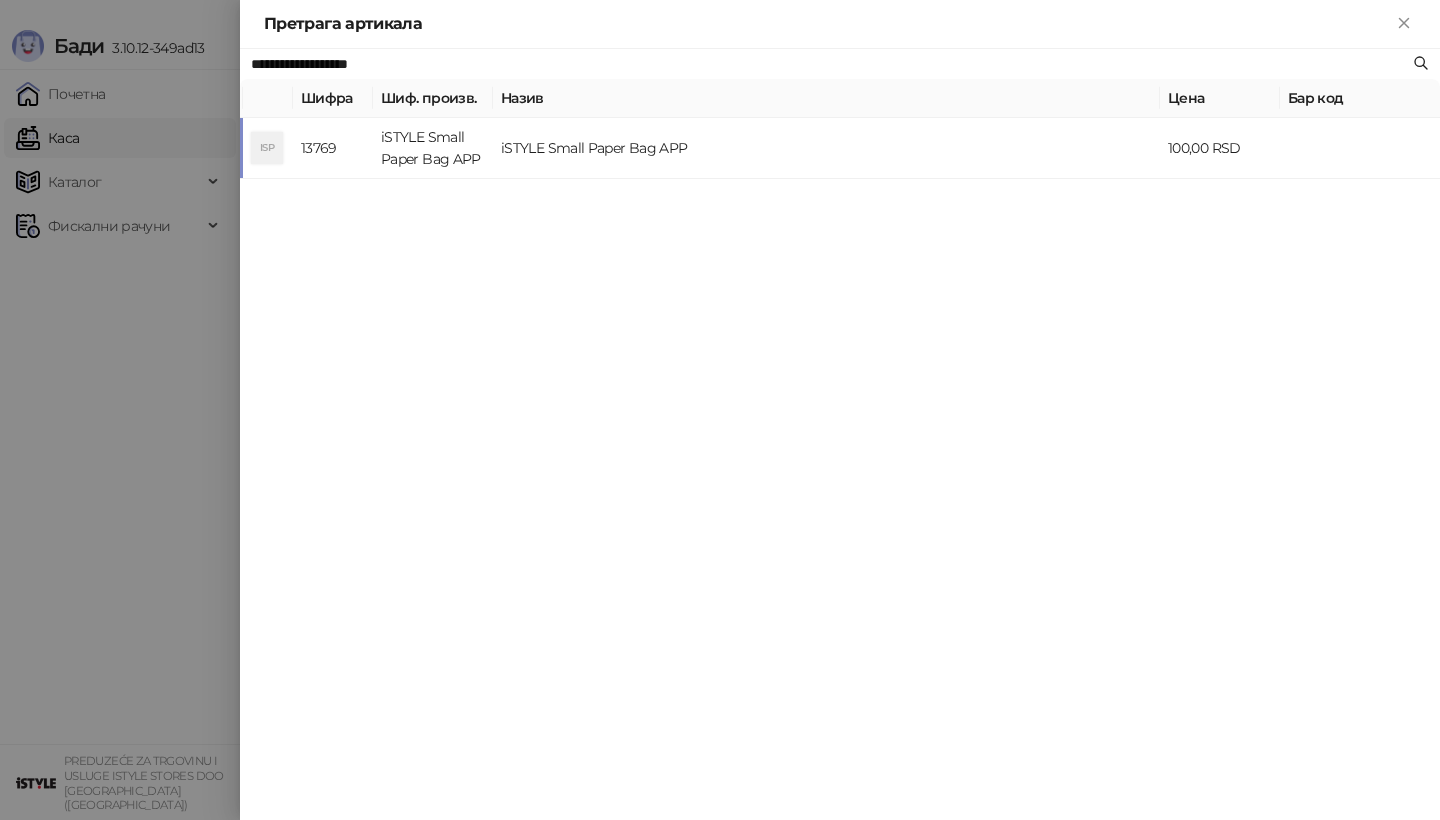 type on "**********" 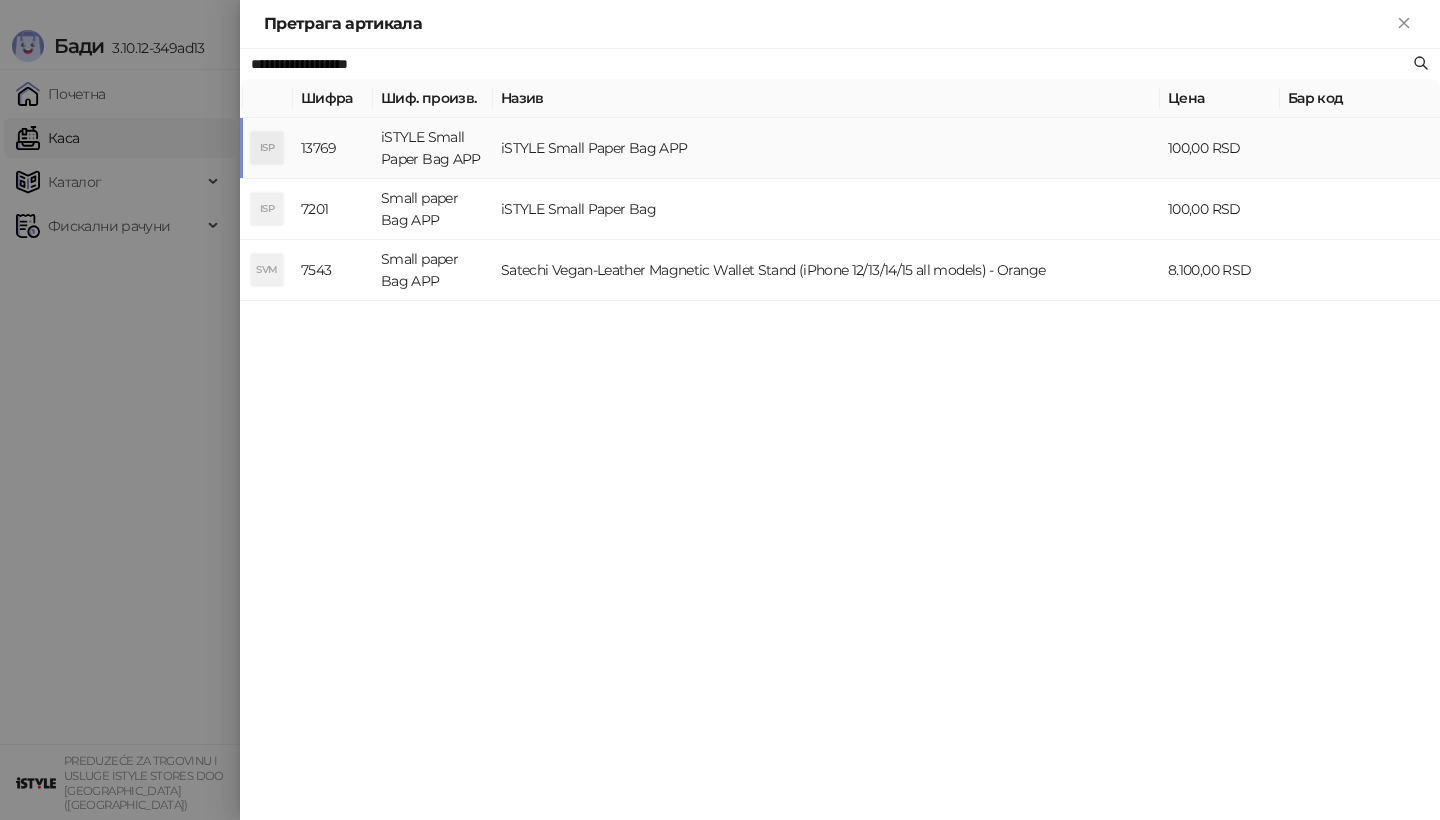 click on "iSTYLE Small Paper Bag APP" at bounding box center (433, 148) 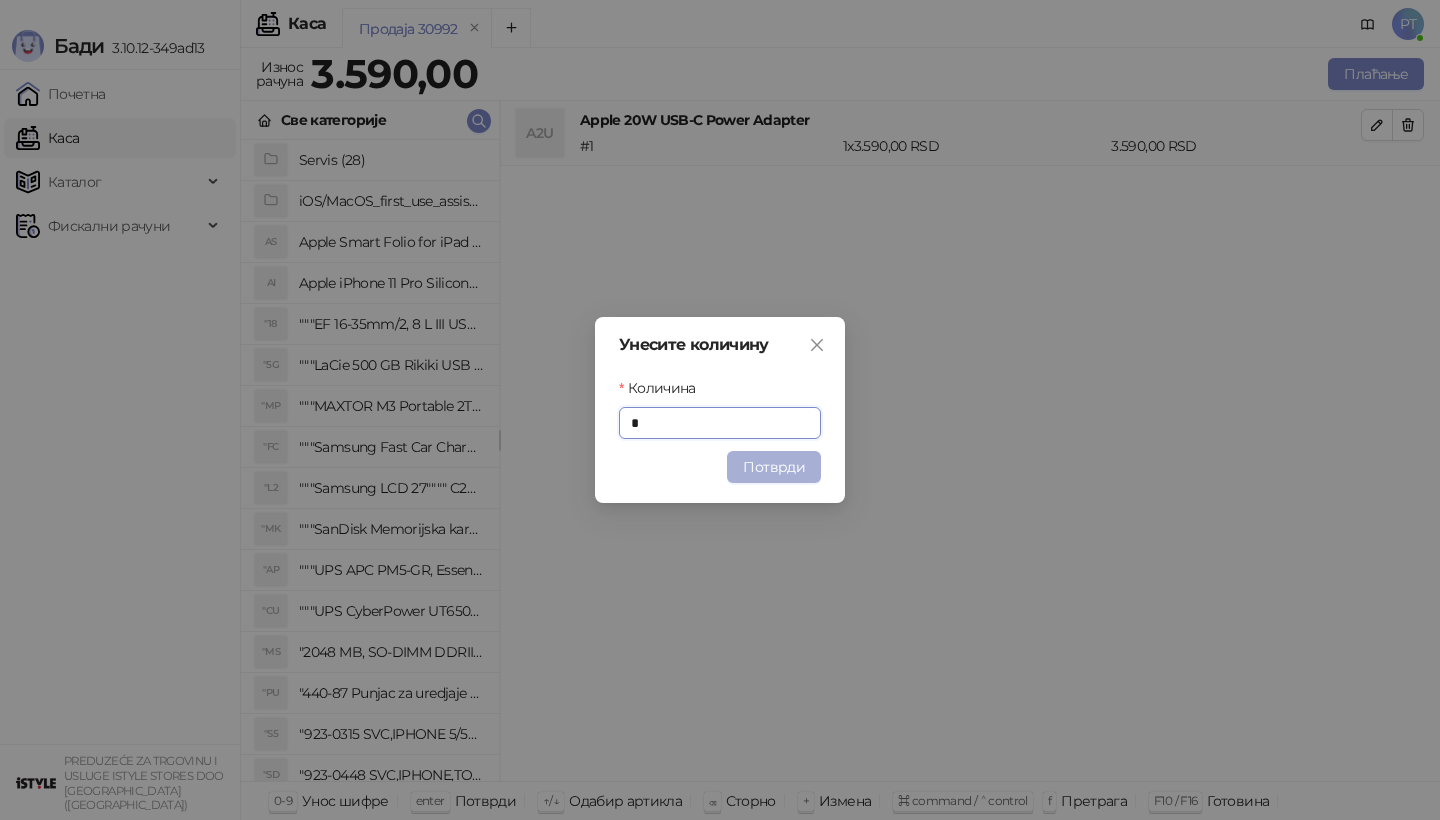click on "Потврди" at bounding box center [774, 467] 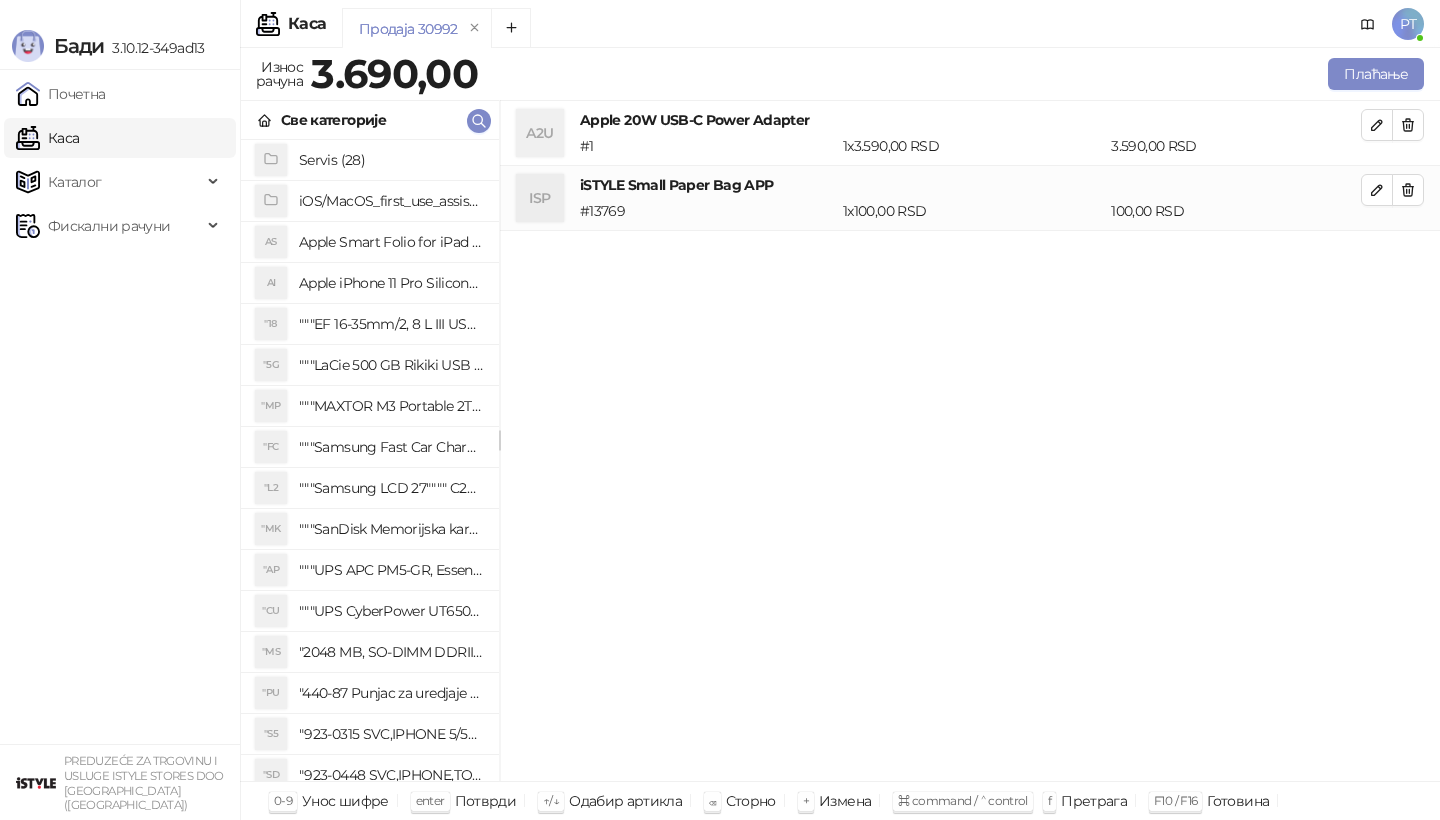 click on "Apple 20W USB-C Power Adapter" at bounding box center [970, 120] 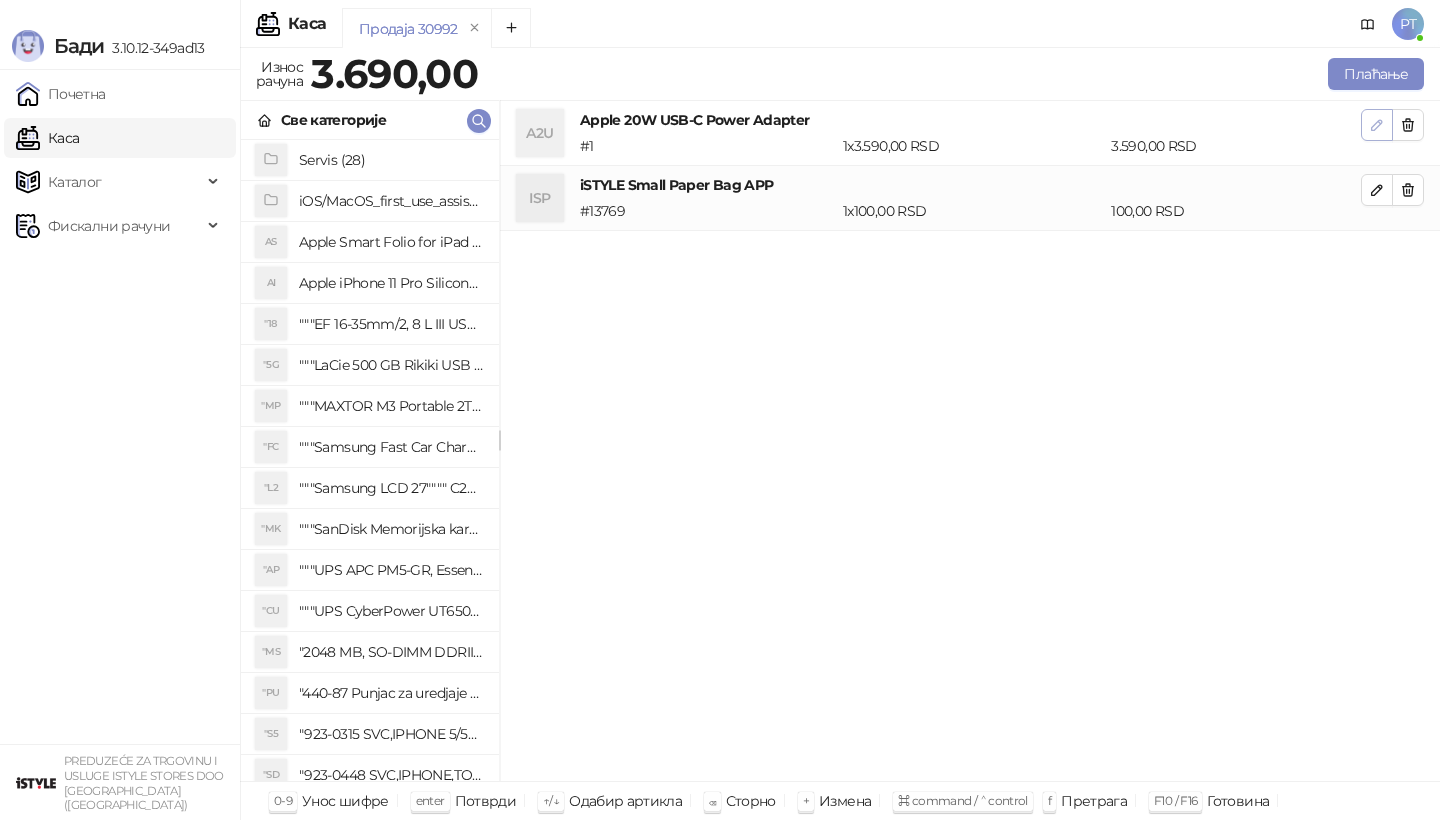 click 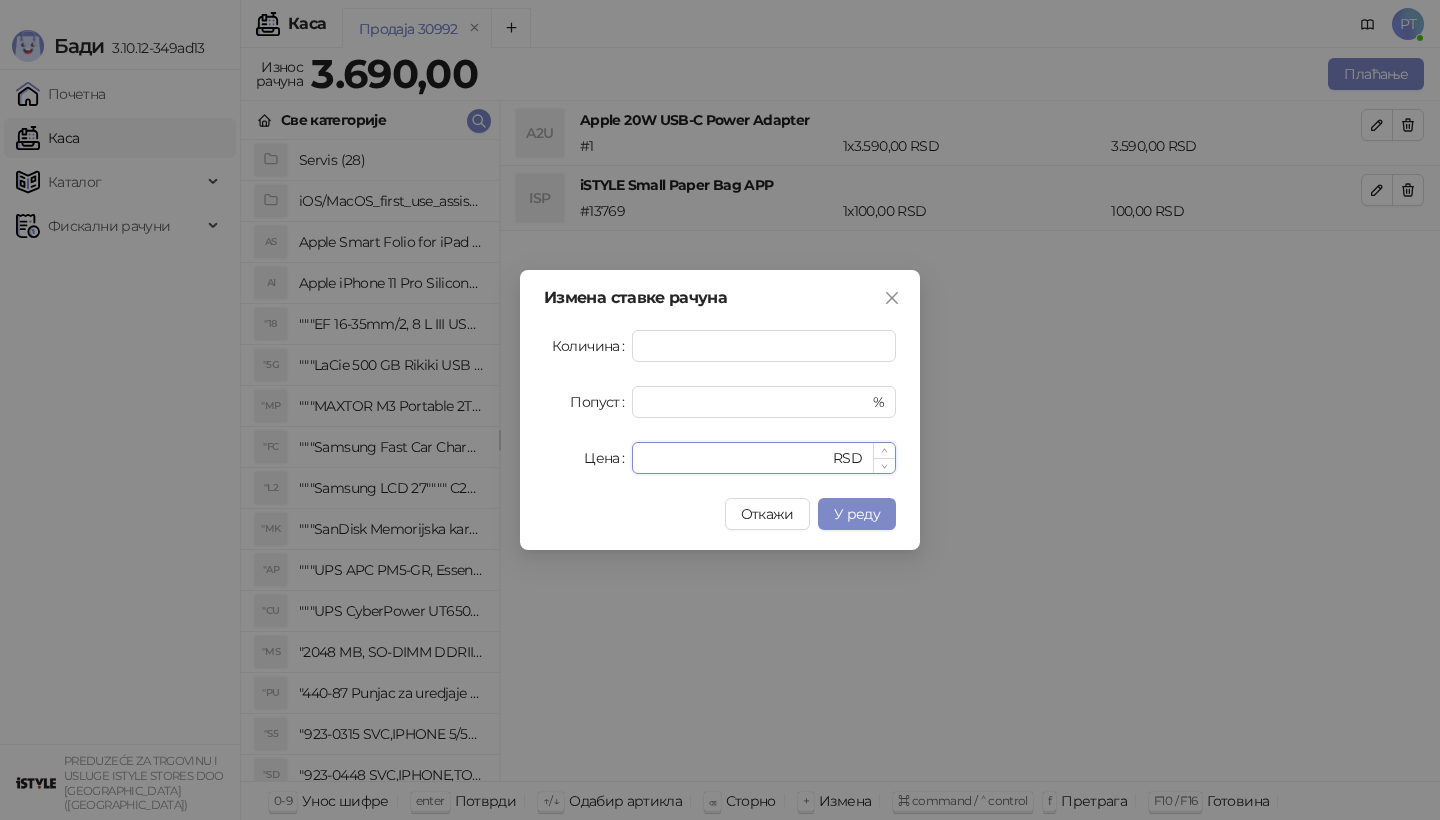 click on "****" at bounding box center [736, 458] 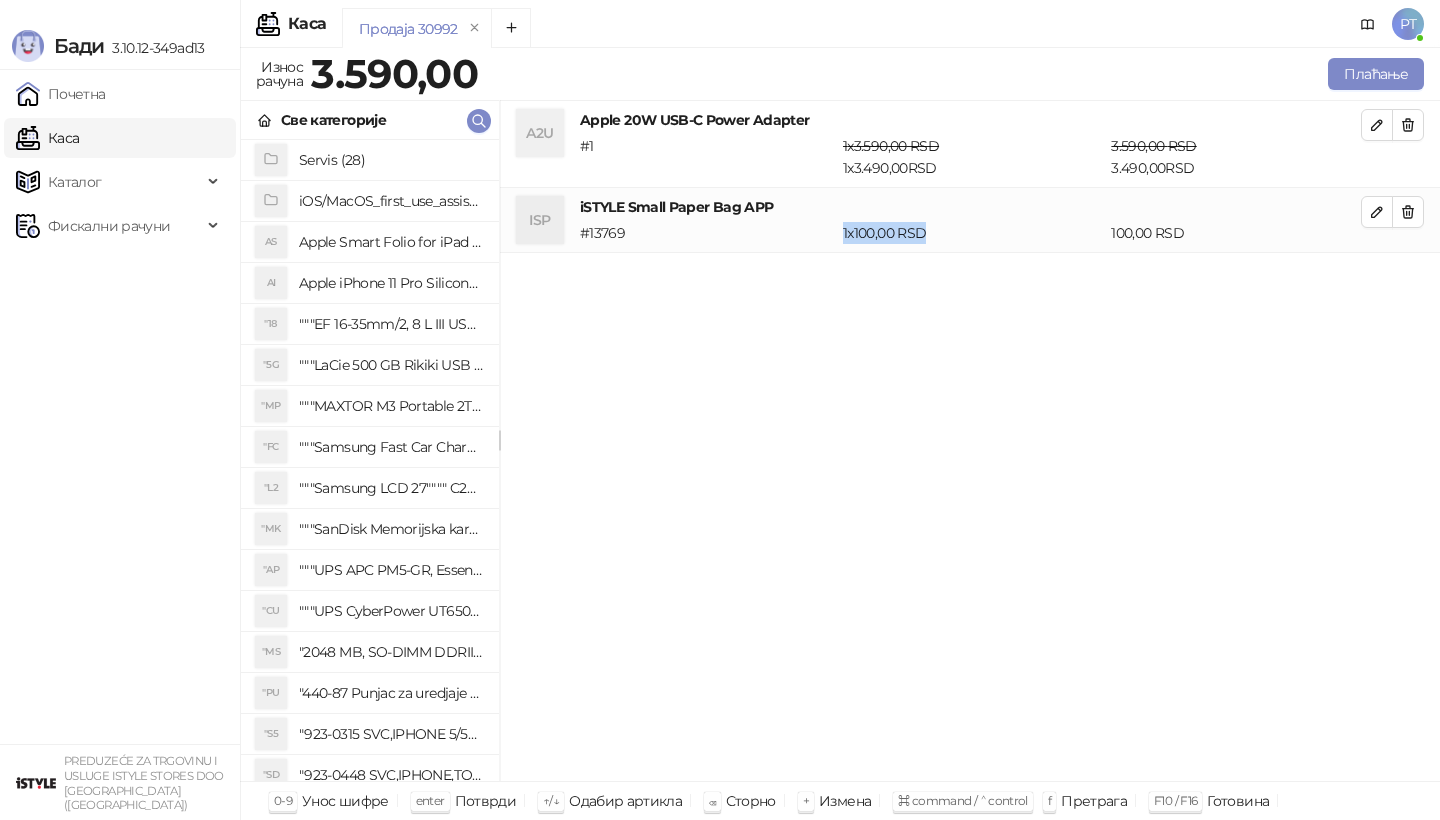 drag, startPoint x: 662, startPoint y: 452, endPoint x: 1263, endPoint y: -25, distance: 767.2874 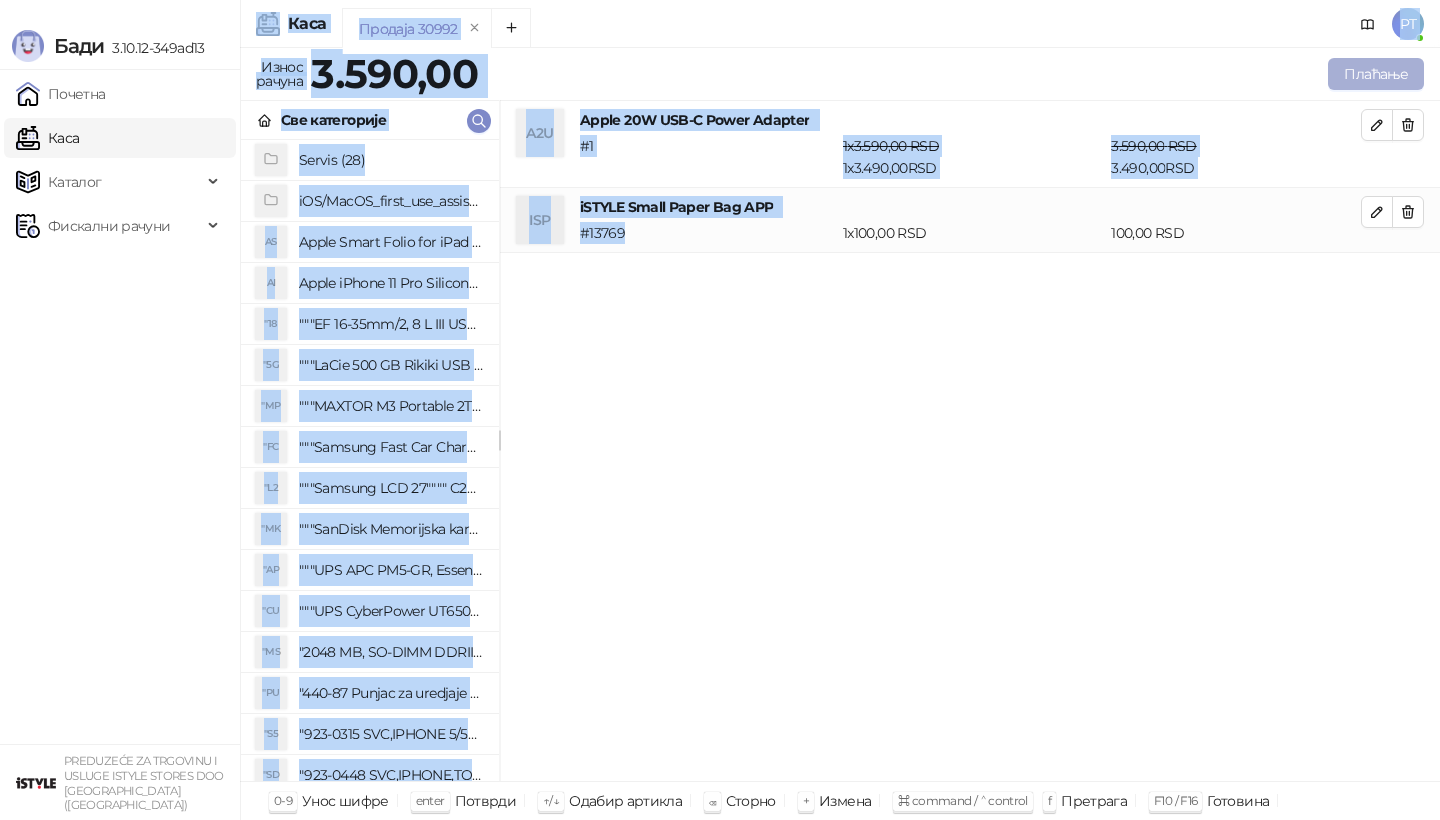 click on "Плаћање" at bounding box center (1376, 74) 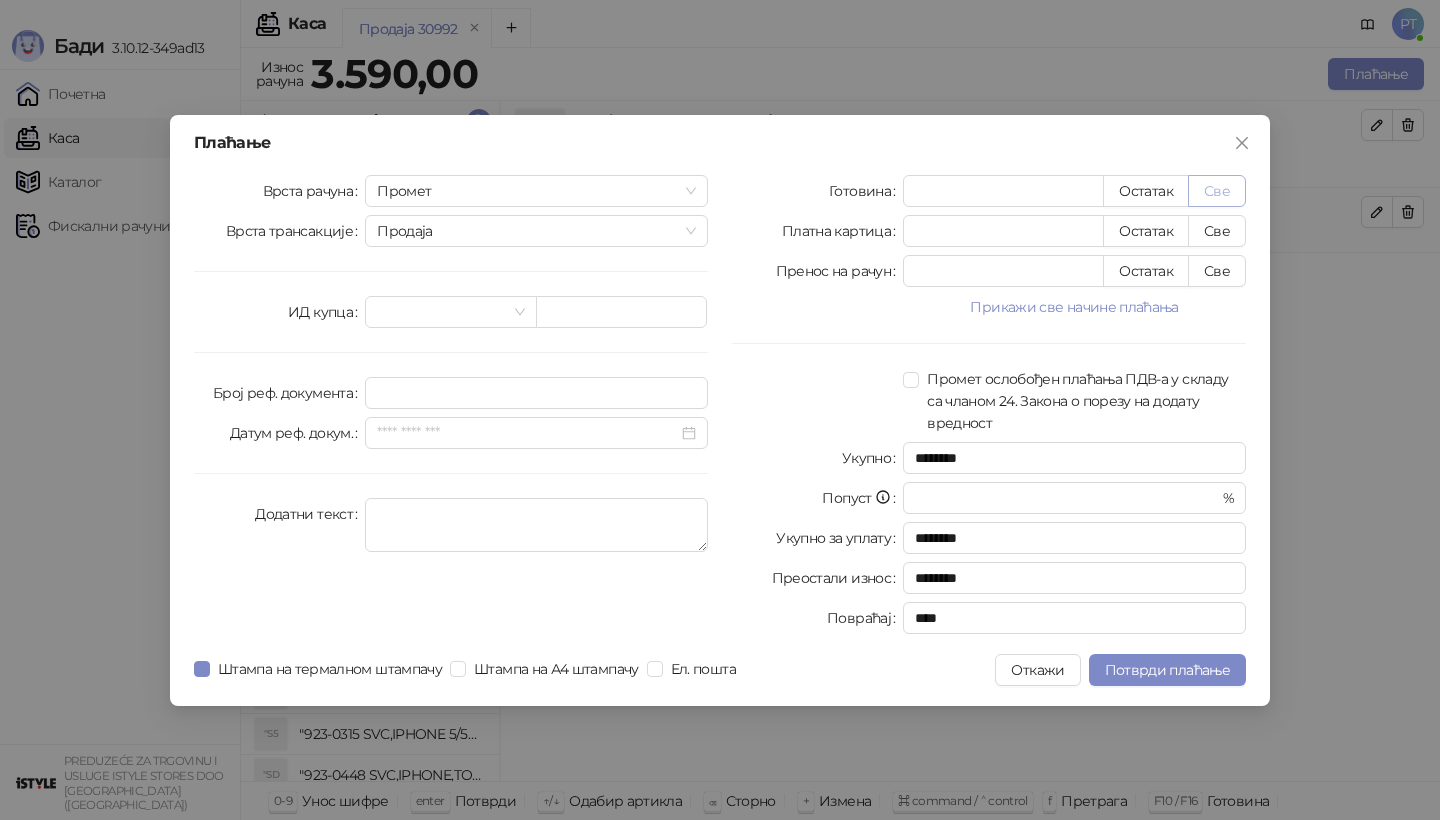 click on "Све" at bounding box center [1217, 191] 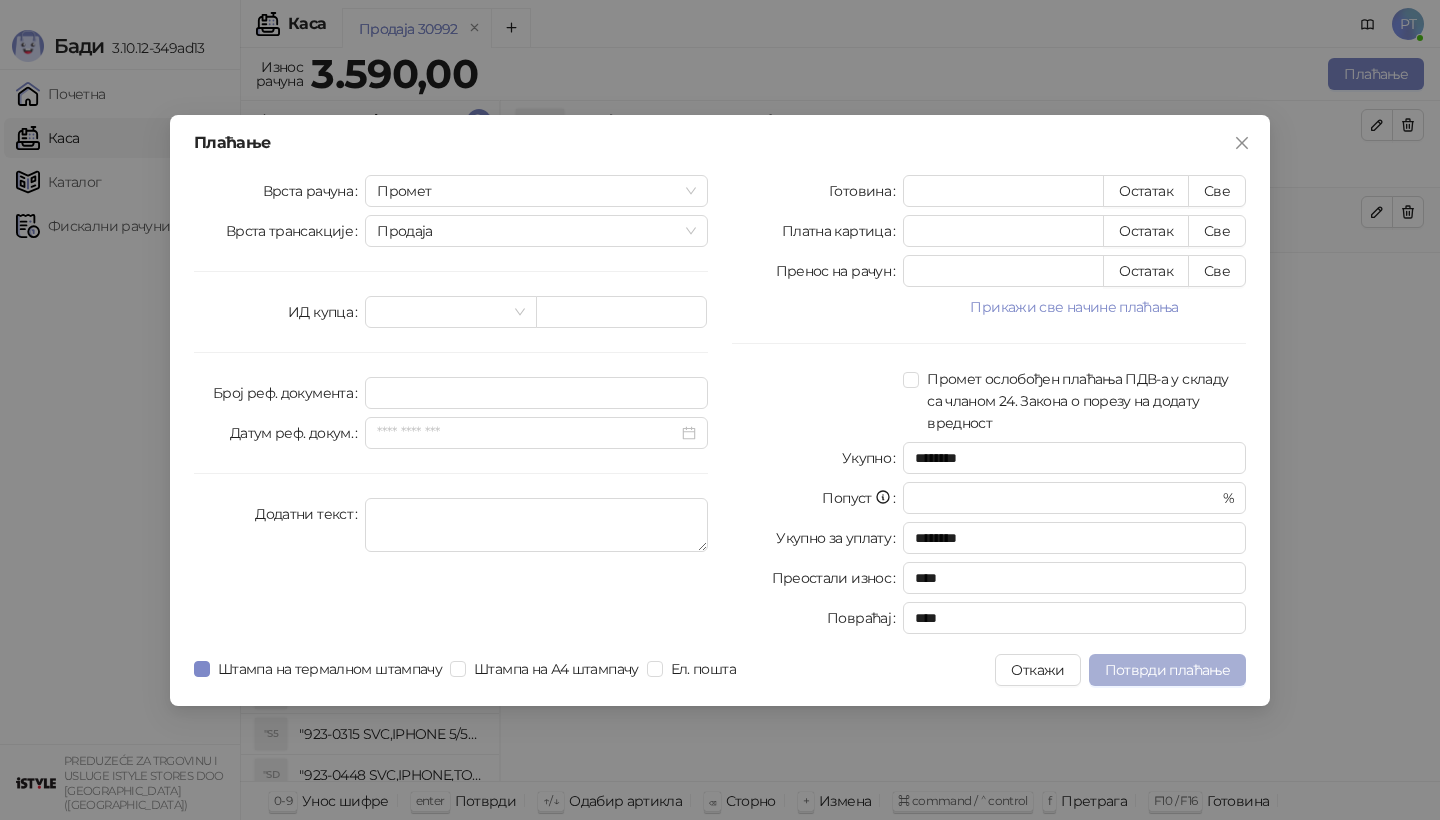 click on "Потврди плаћање" at bounding box center [1167, 670] 